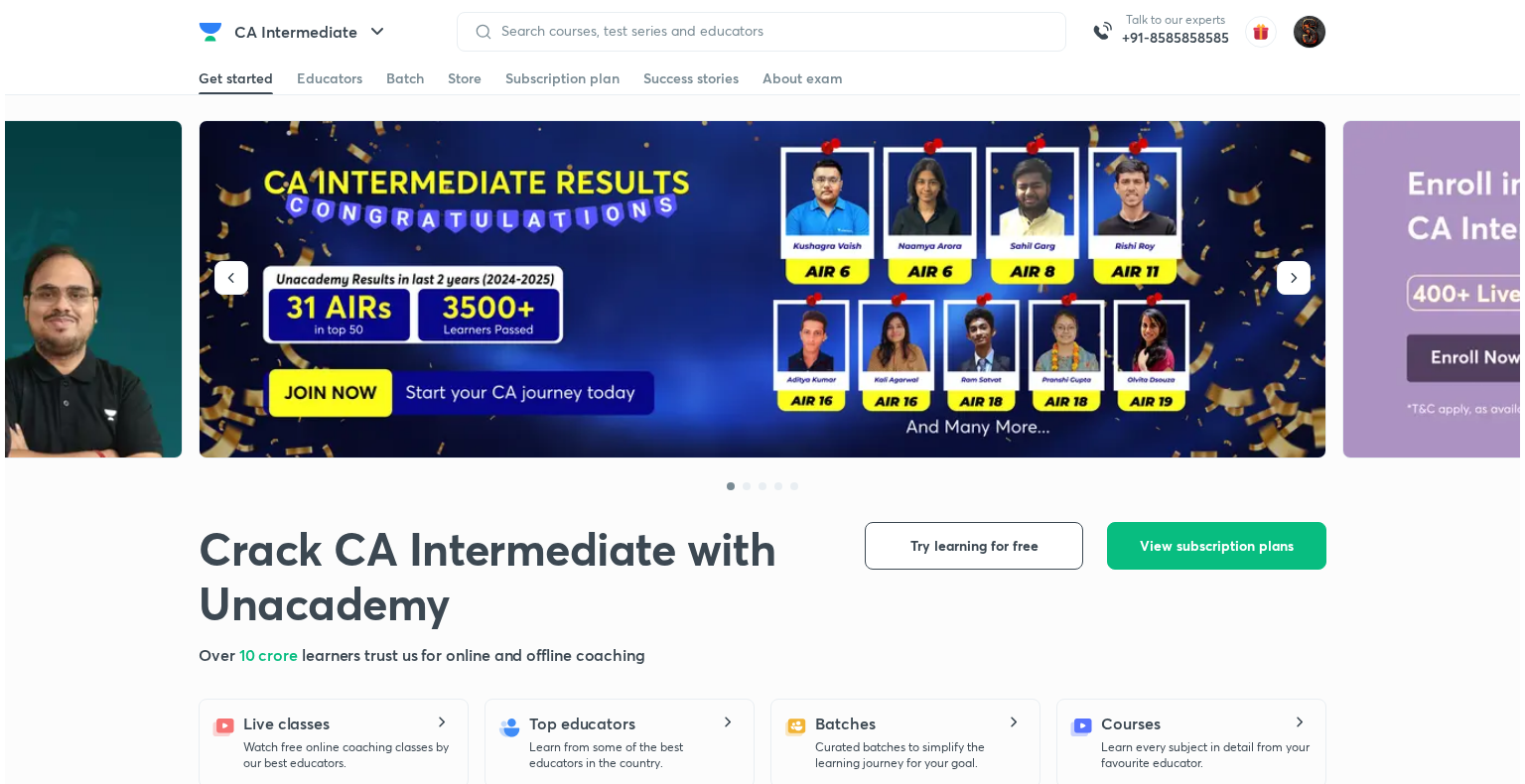 scroll, scrollTop: 0, scrollLeft: 0, axis: both 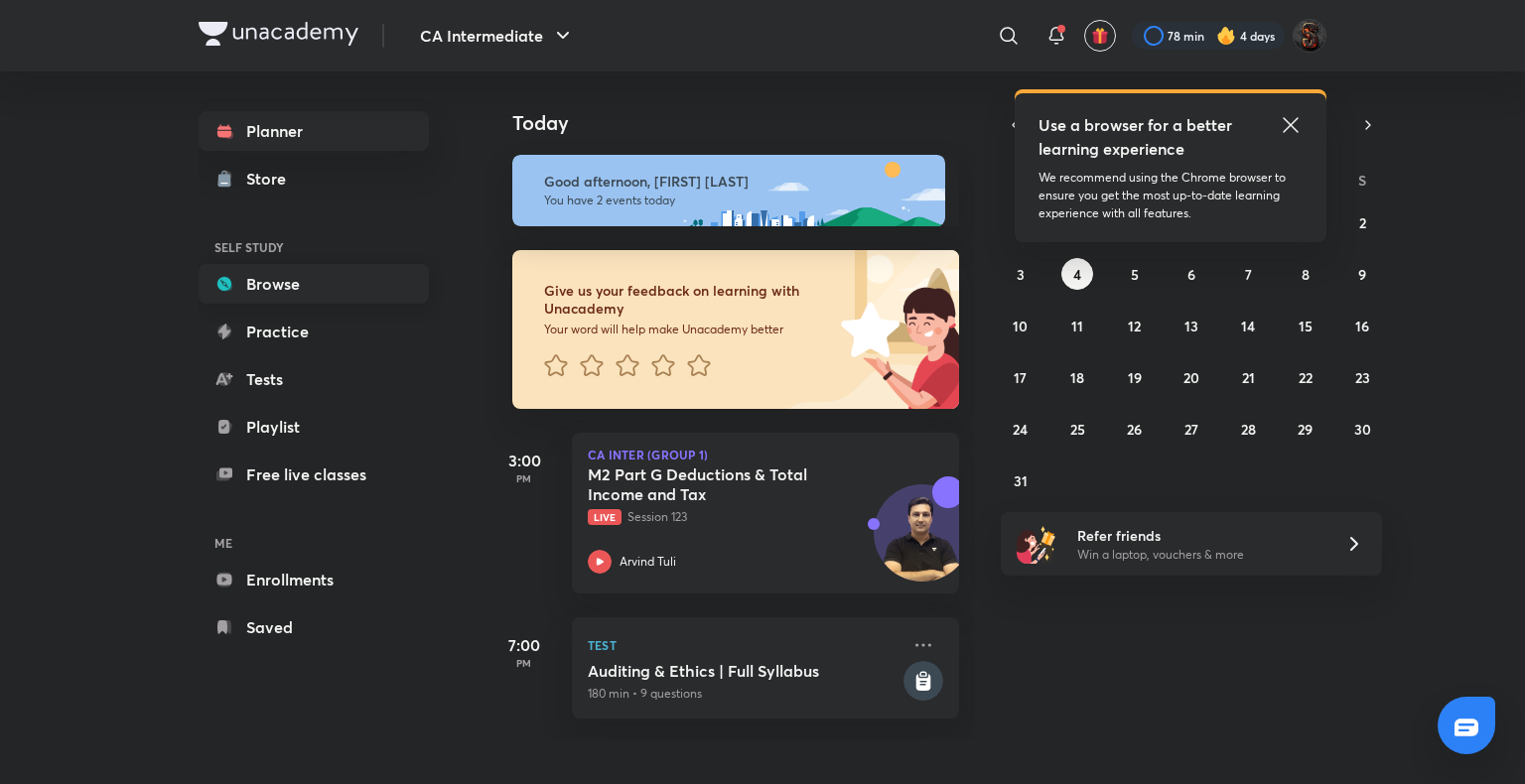 click on "Browse" at bounding box center [314, 284] 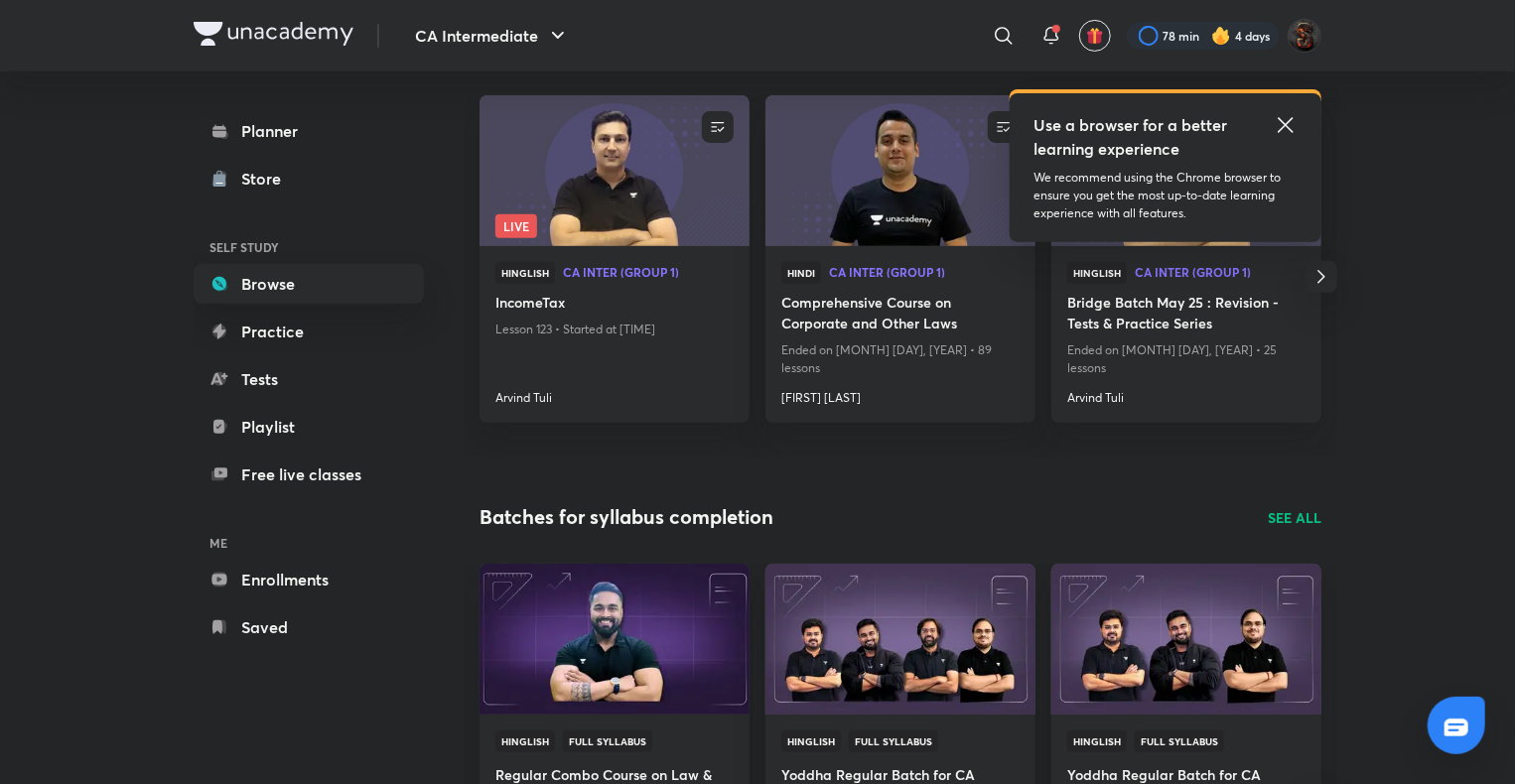 scroll, scrollTop: 265, scrollLeft: 0, axis: vertical 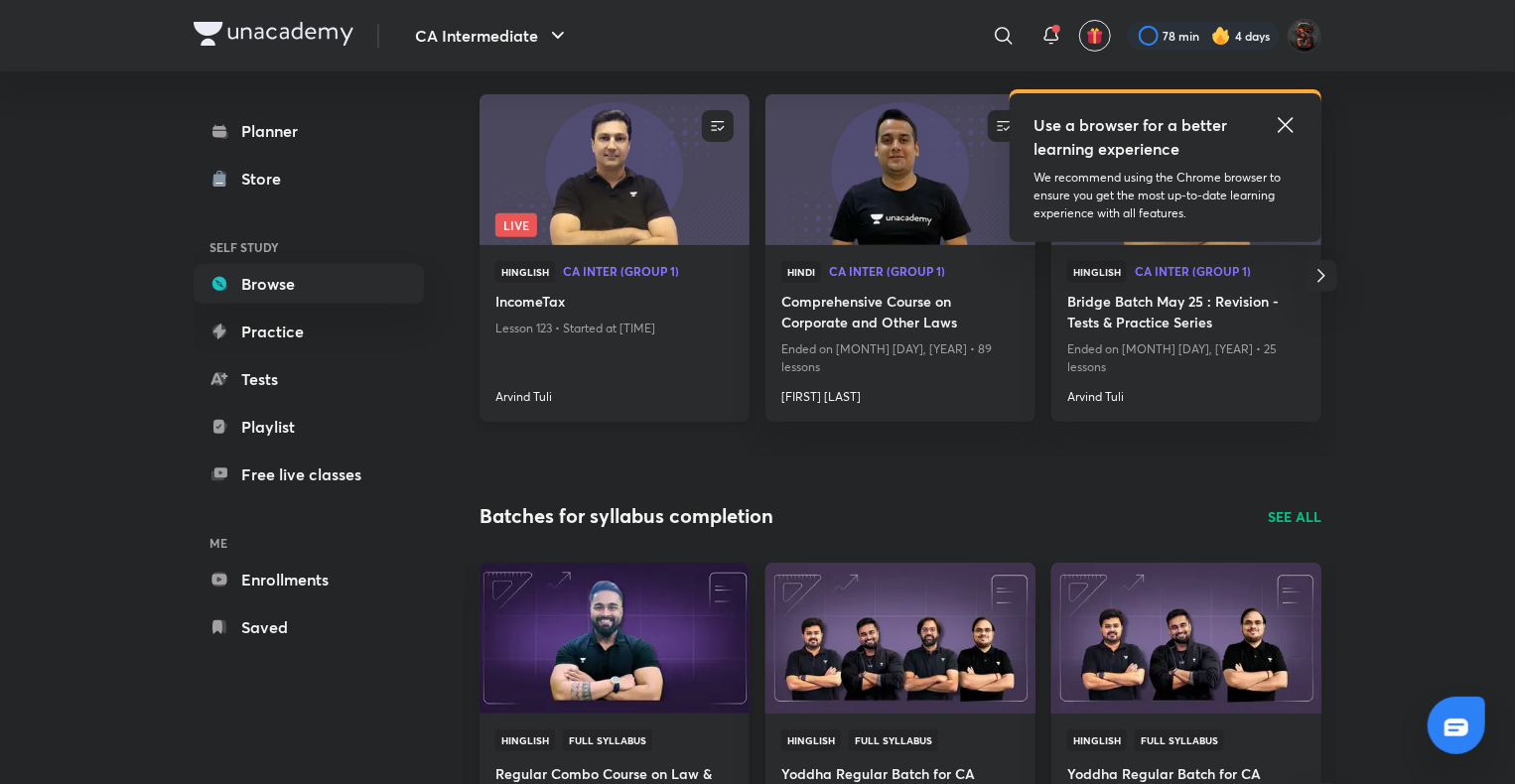 click at bounding box center [615, 360] 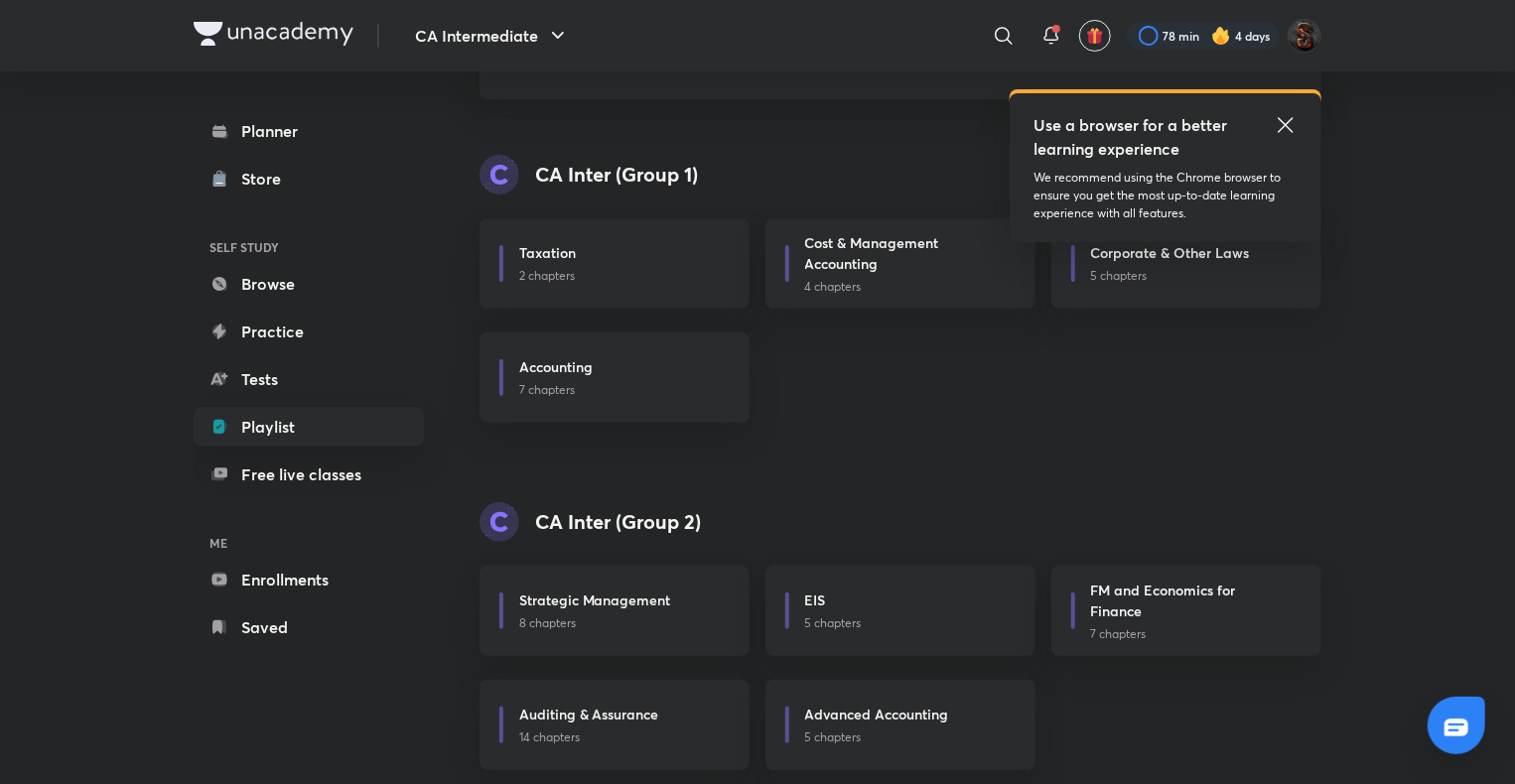 scroll, scrollTop: 192, scrollLeft: 0, axis: vertical 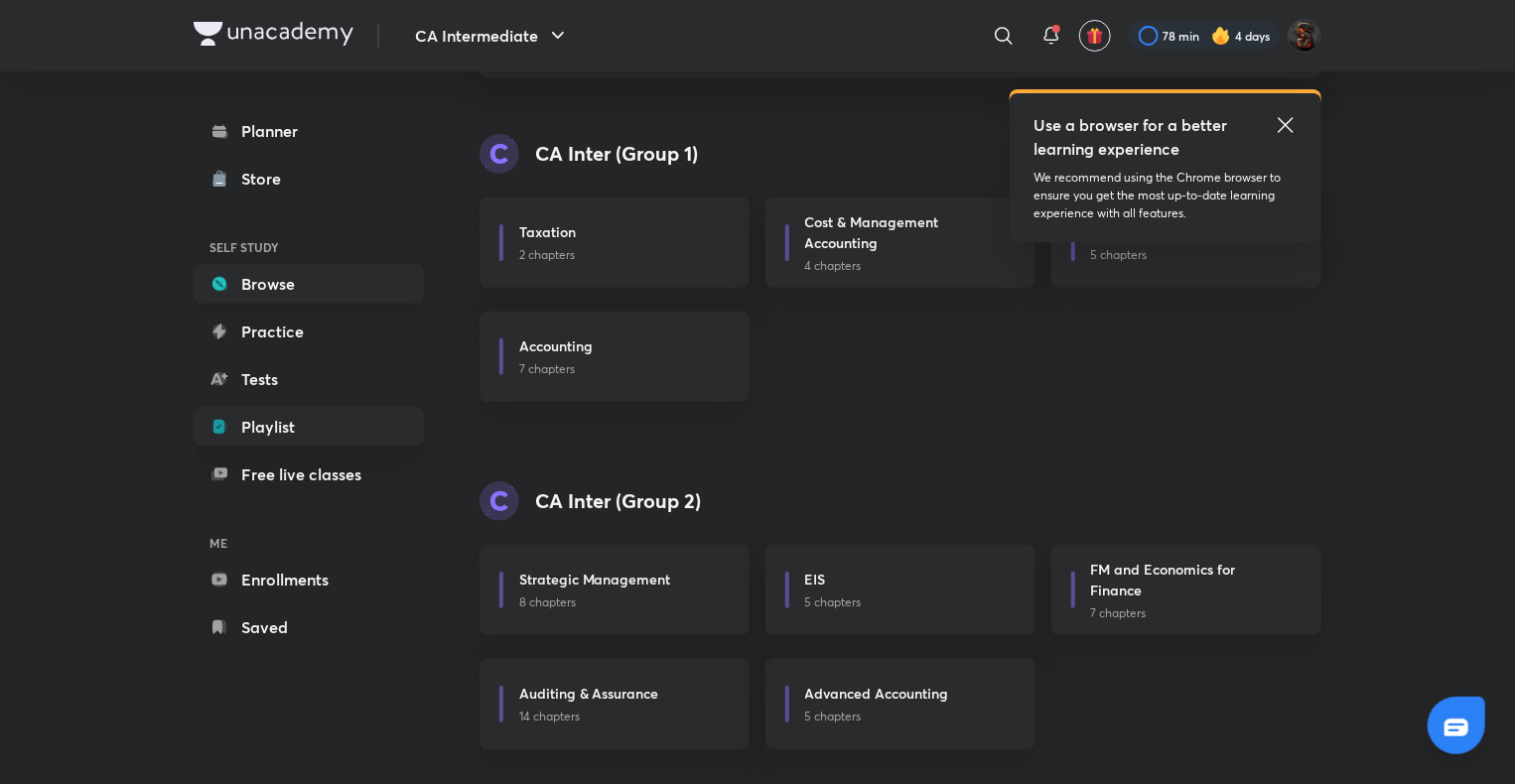 click on "Browse" at bounding box center [309, 284] 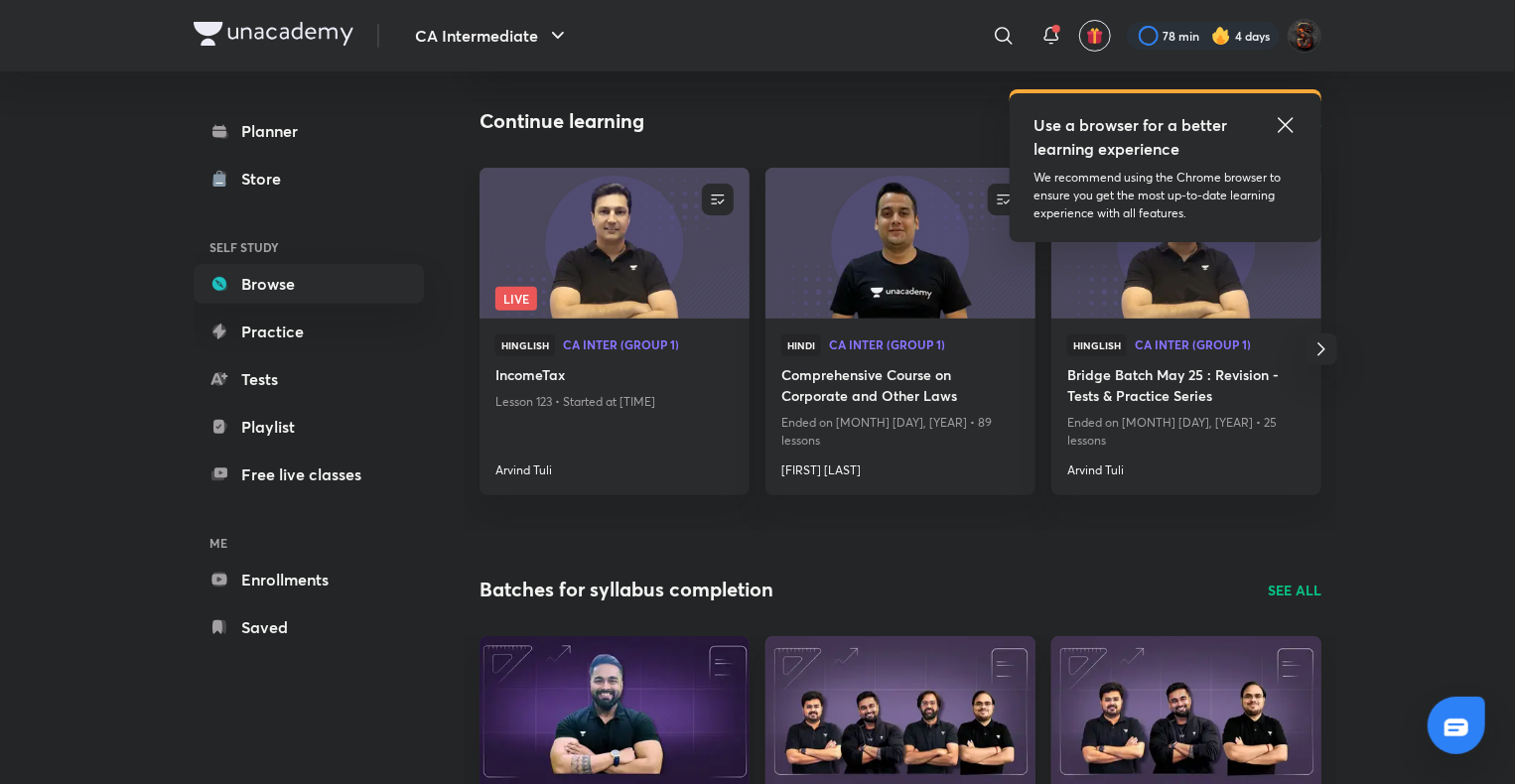 scroll, scrollTop: 0, scrollLeft: 0, axis: both 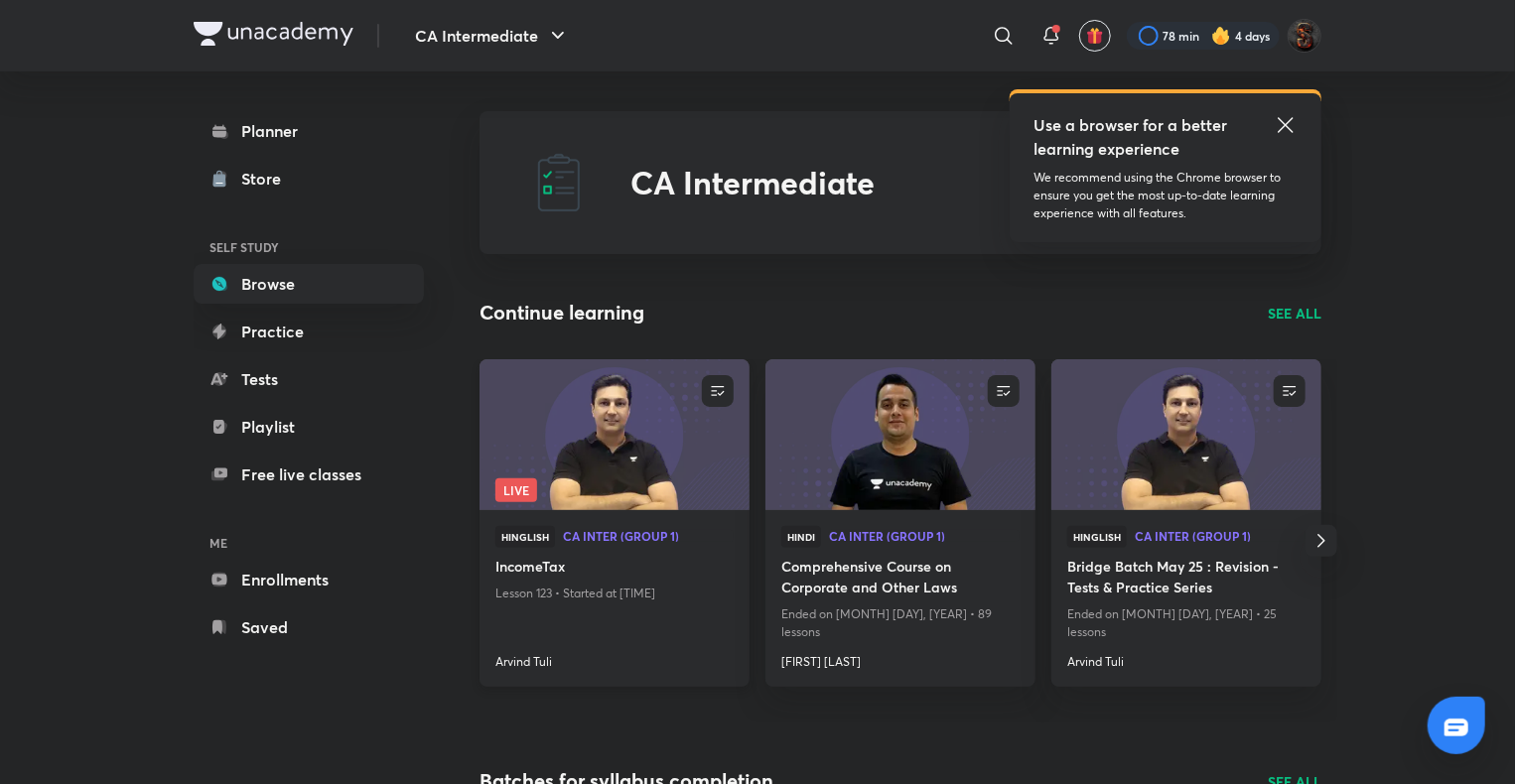 click at bounding box center (614, 434) 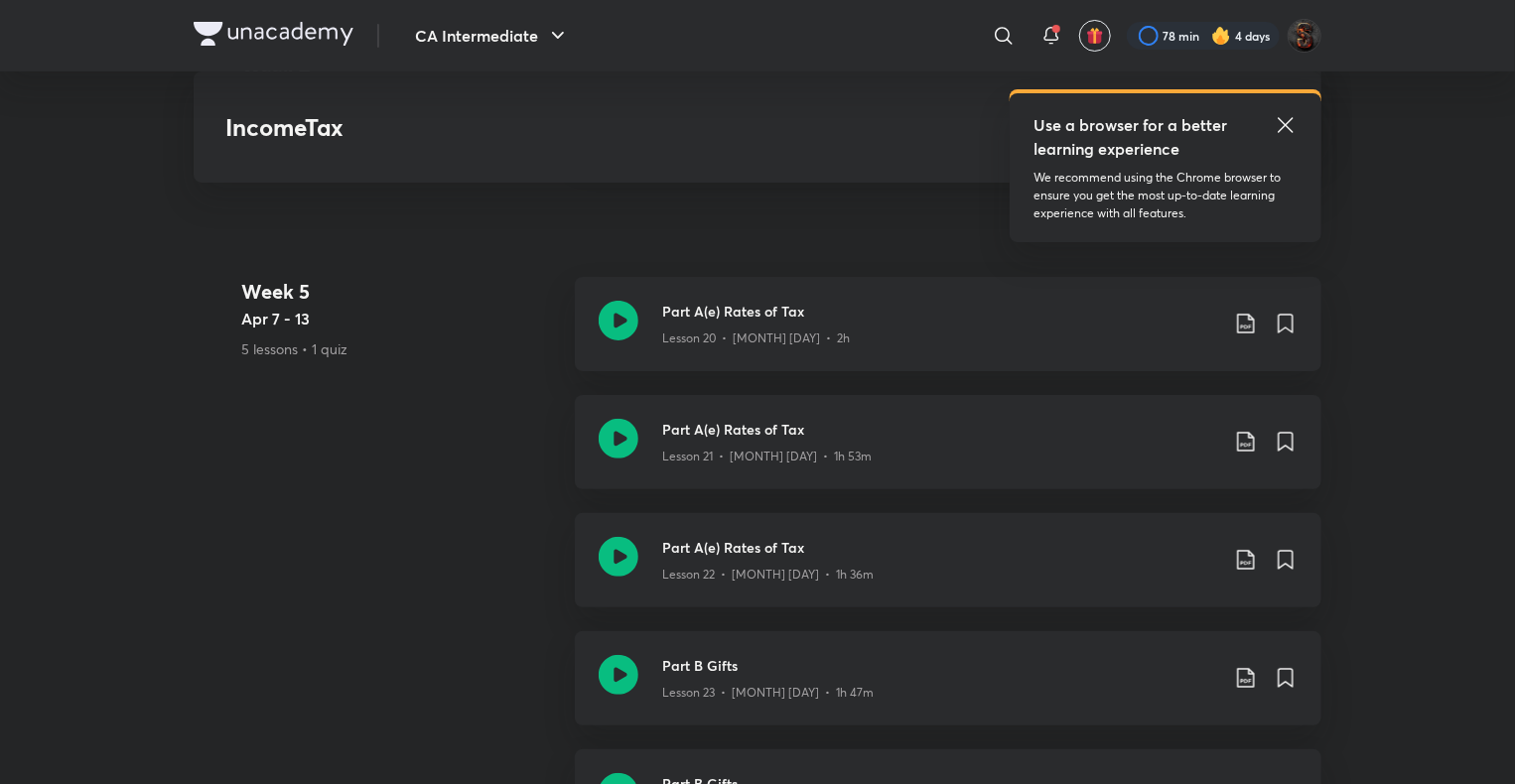 scroll, scrollTop: 3841, scrollLeft: 0, axis: vertical 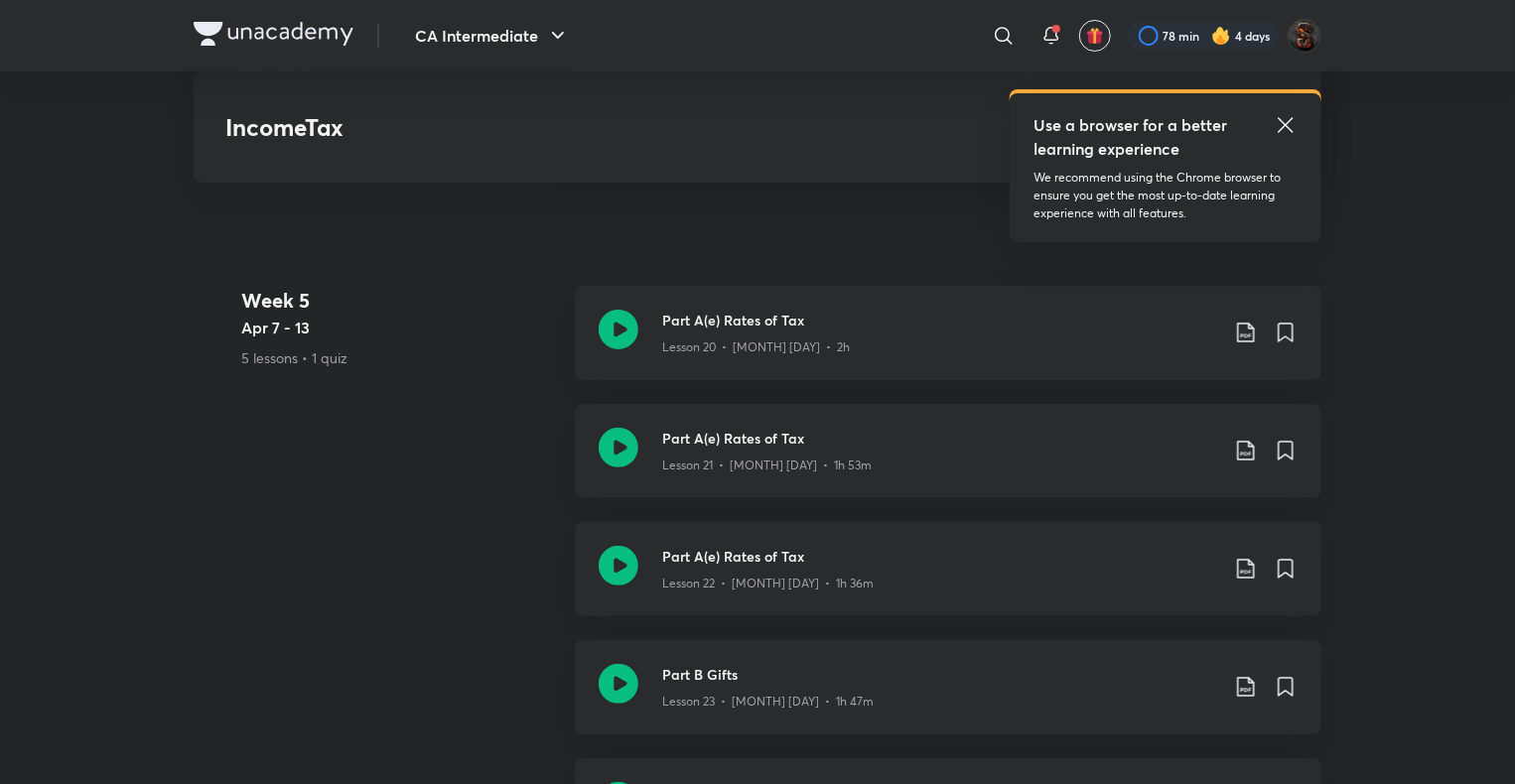 click 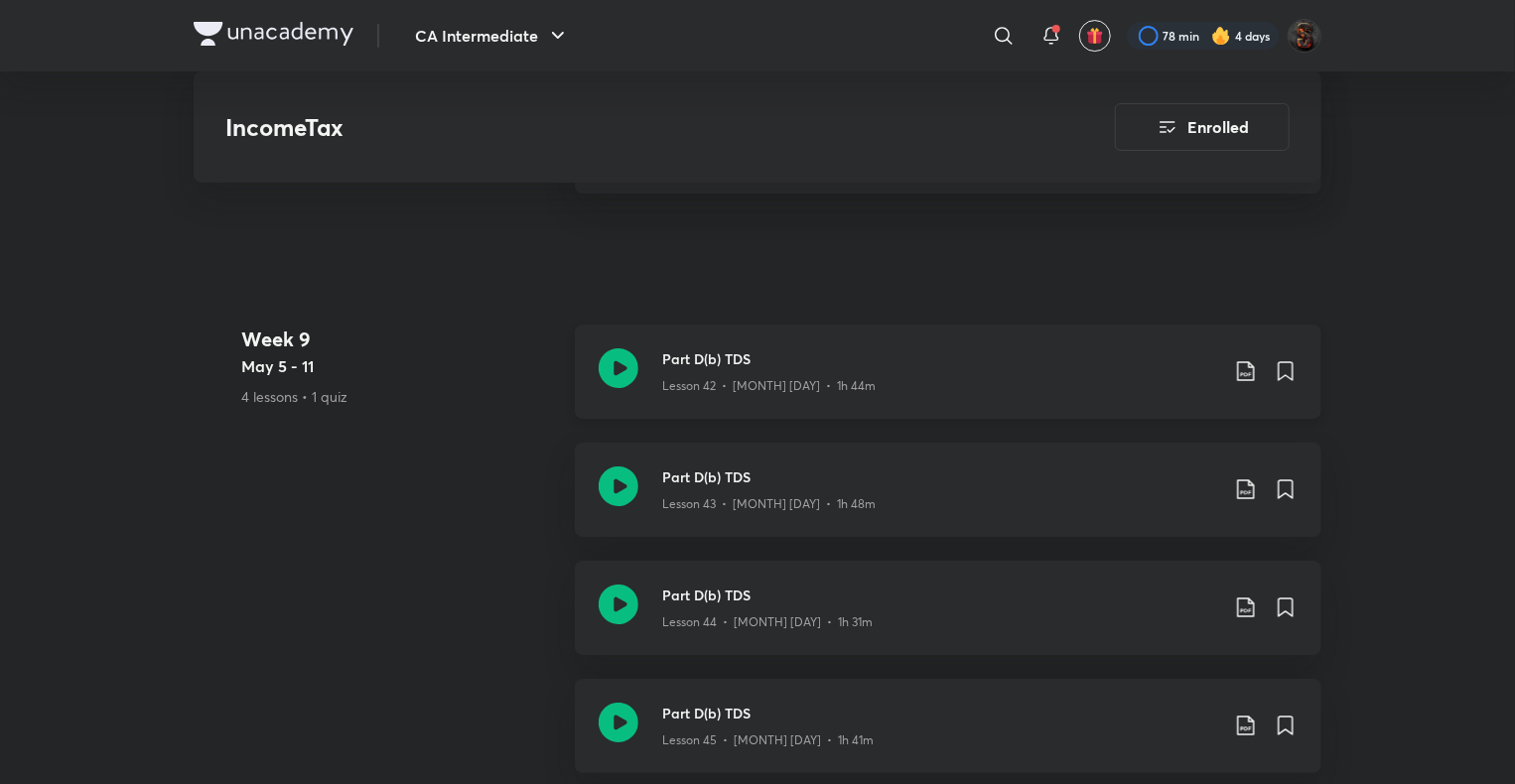 scroll, scrollTop: 7303, scrollLeft: 0, axis: vertical 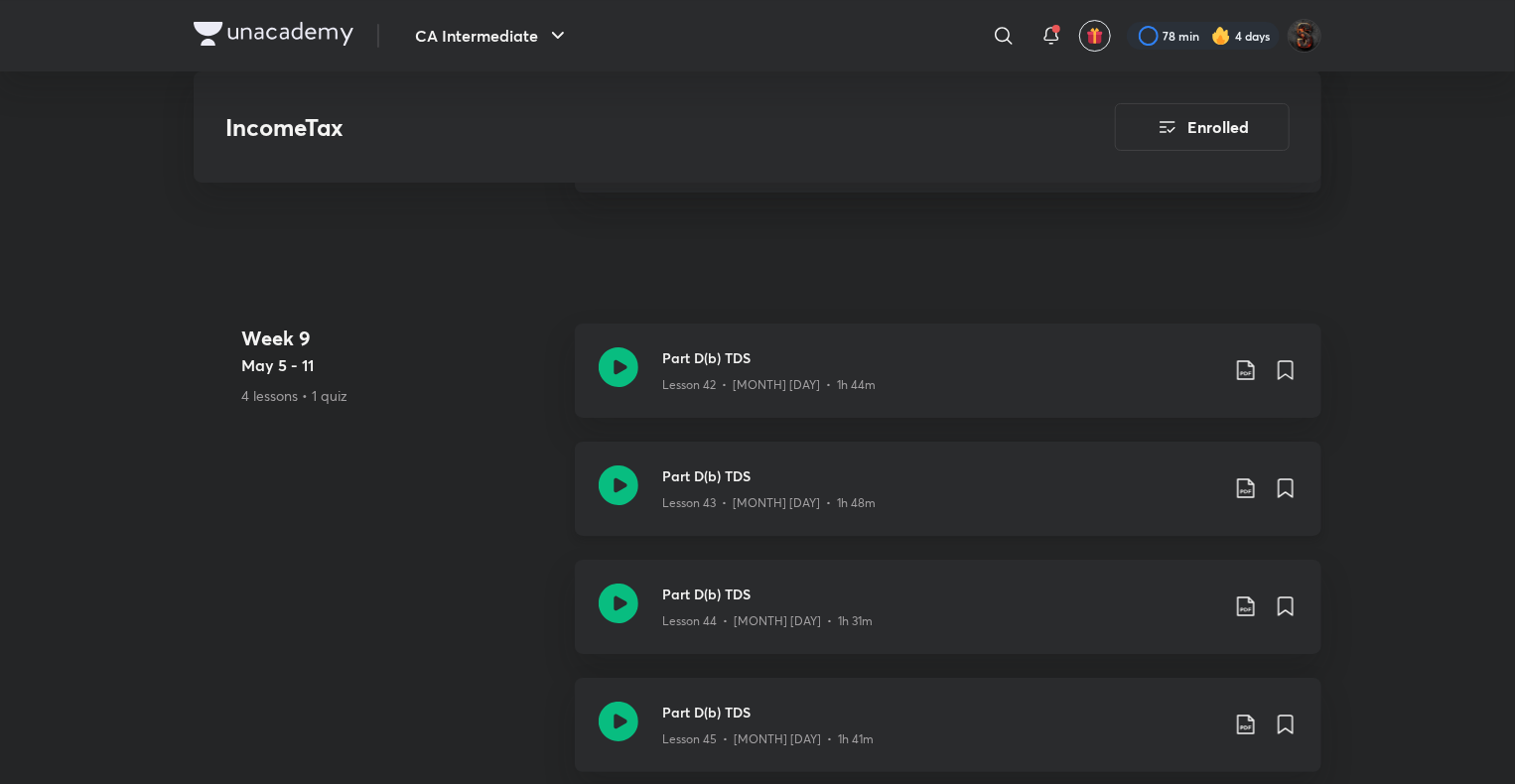 click on "Part D(b) TDS" at bounding box center (940, 475) 